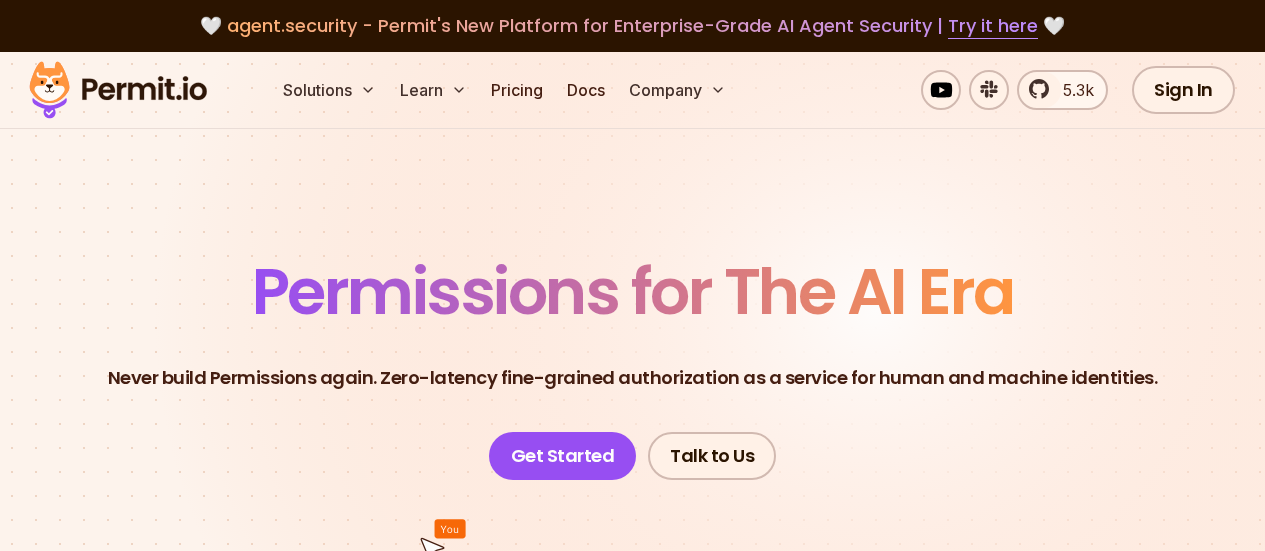 scroll, scrollTop: 0, scrollLeft: 0, axis: both 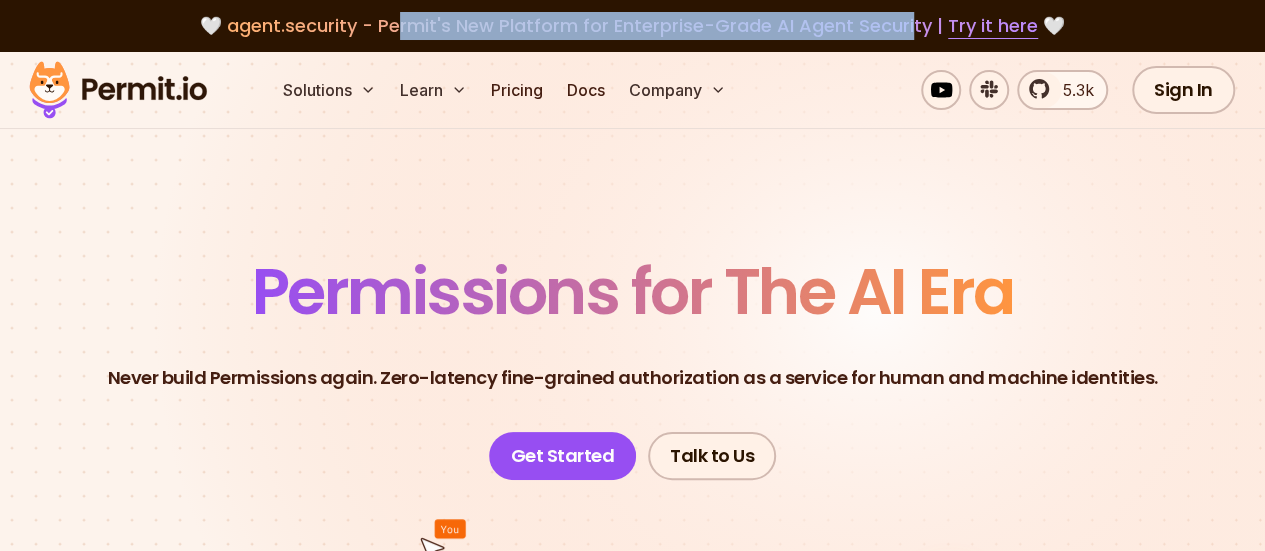 click on "agent.security - Permit's New Platform for Enterprise-Grade AI Agent Security |   Try it here" at bounding box center (632, 25) 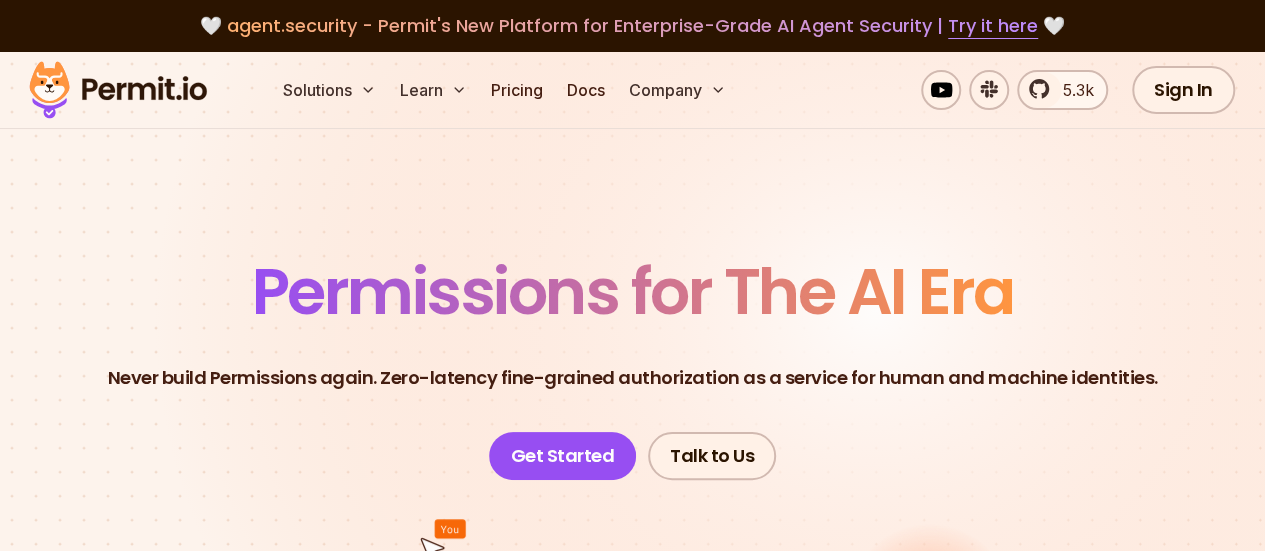 click on "Permissions for The AI Era Never build Permissions again. Zero-latency fine-grained authorization as a service for human and machine identities. Never build Permissions again.   Zero-latency fine-grained authorization as a service for human and machine identities Get Started Talk to Us" at bounding box center (632, 615) 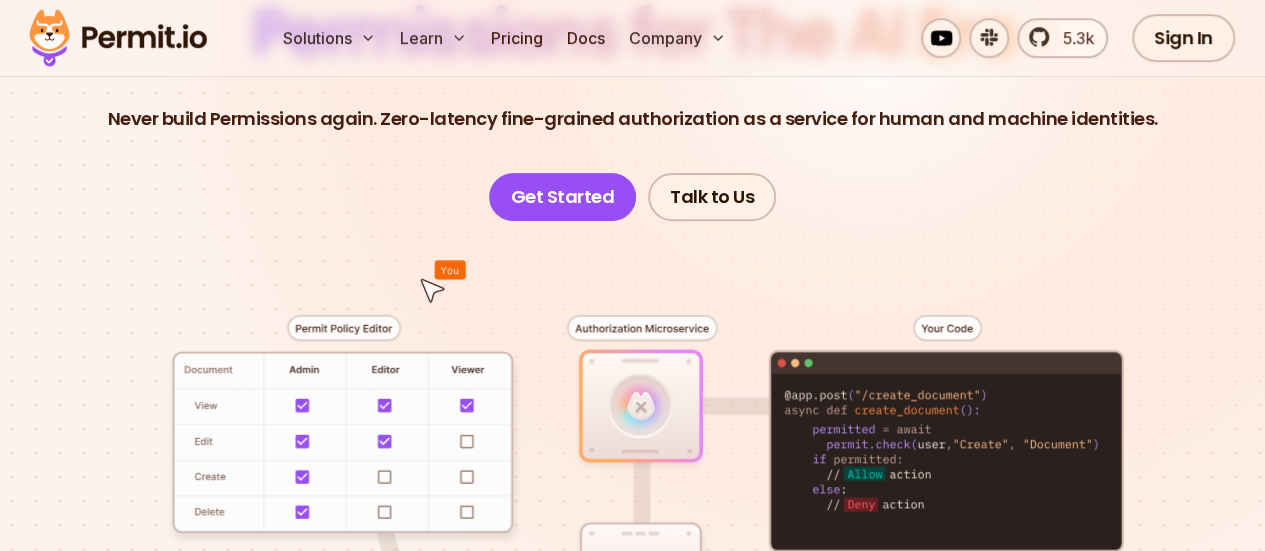 scroll, scrollTop: 300, scrollLeft: 0, axis: vertical 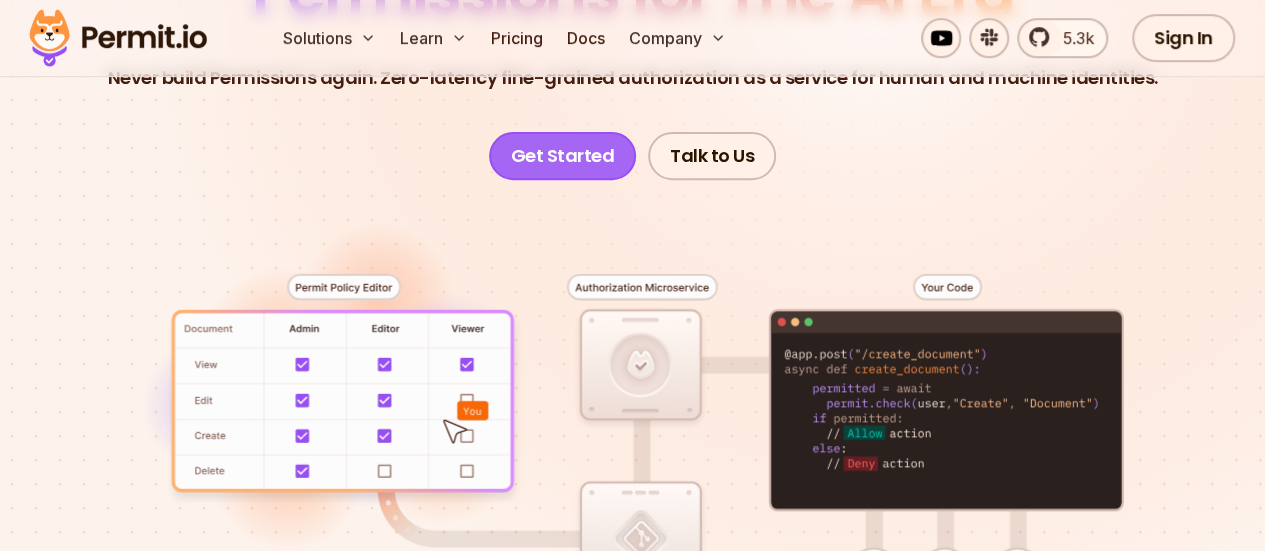 click on "Get Started" at bounding box center [563, 156] 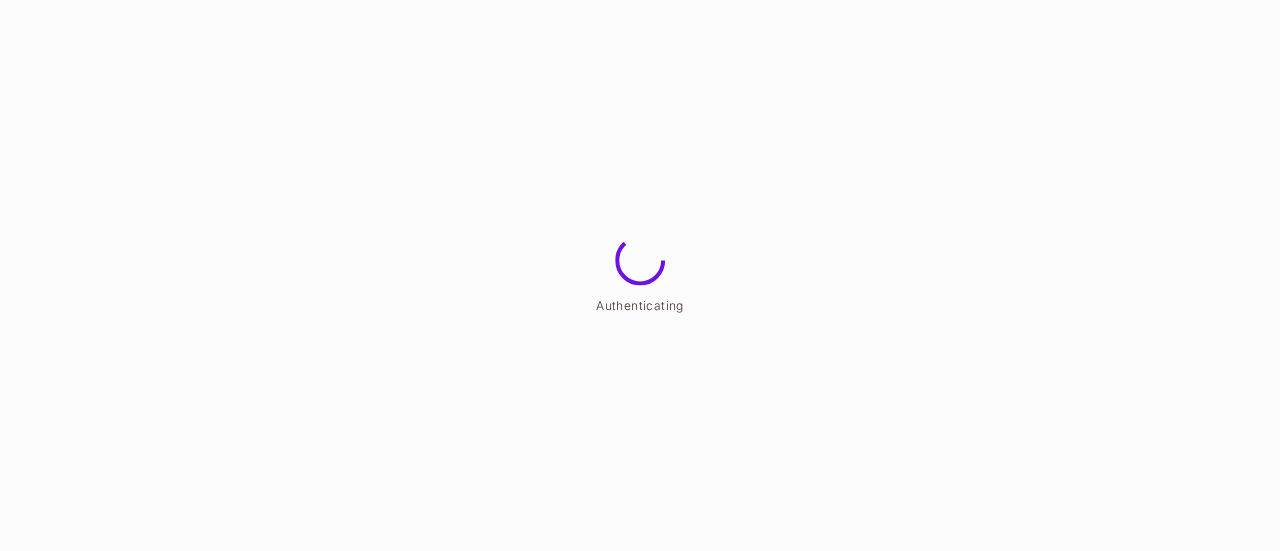 scroll, scrollTop: 0, scrollLeft: 0, axis: both 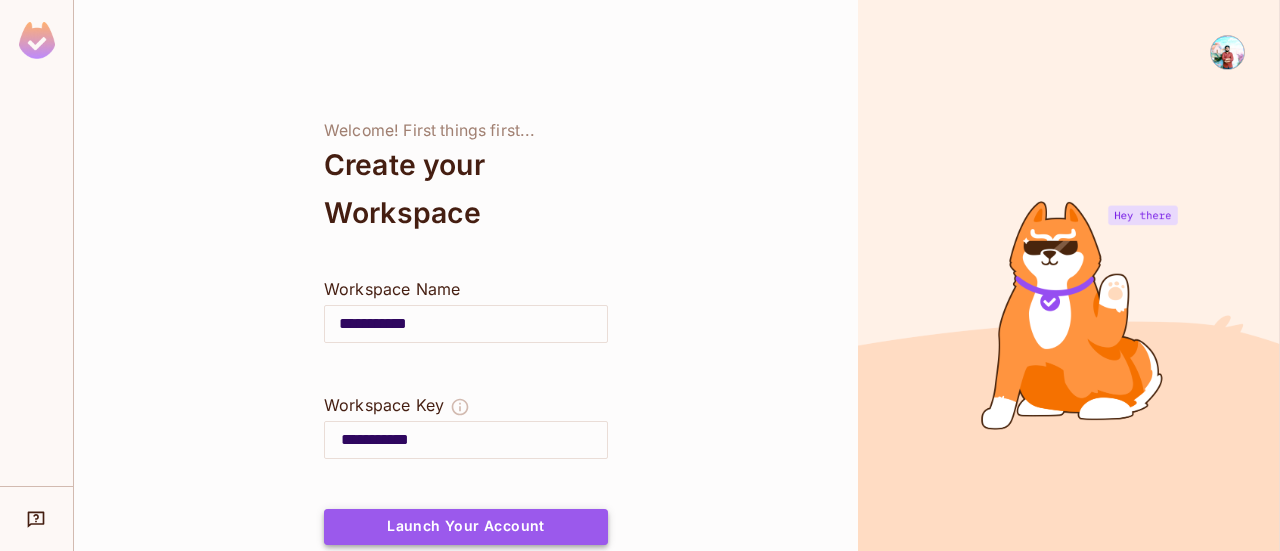 click on "Launch Your Account" at bounding box center (466, 527) 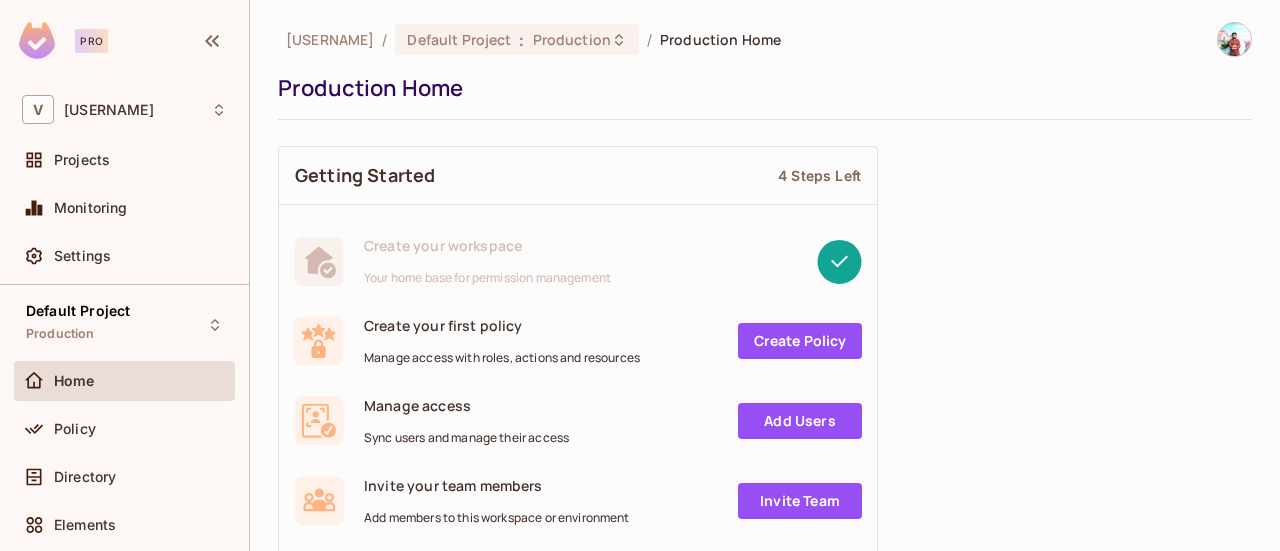 scroll, scrollTop: 100, scrollLeft: 0, axis: vertical 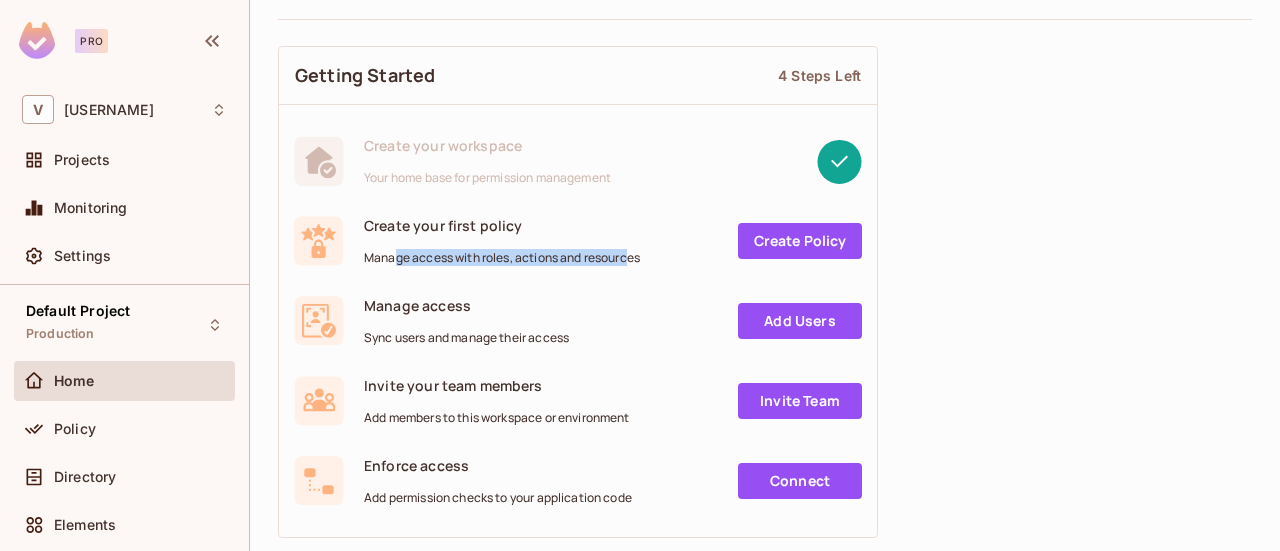 drag, startPoint x: 392, startPoint y: 254, endPoint x: 635, endPoint y: 255, distance: 243.00206 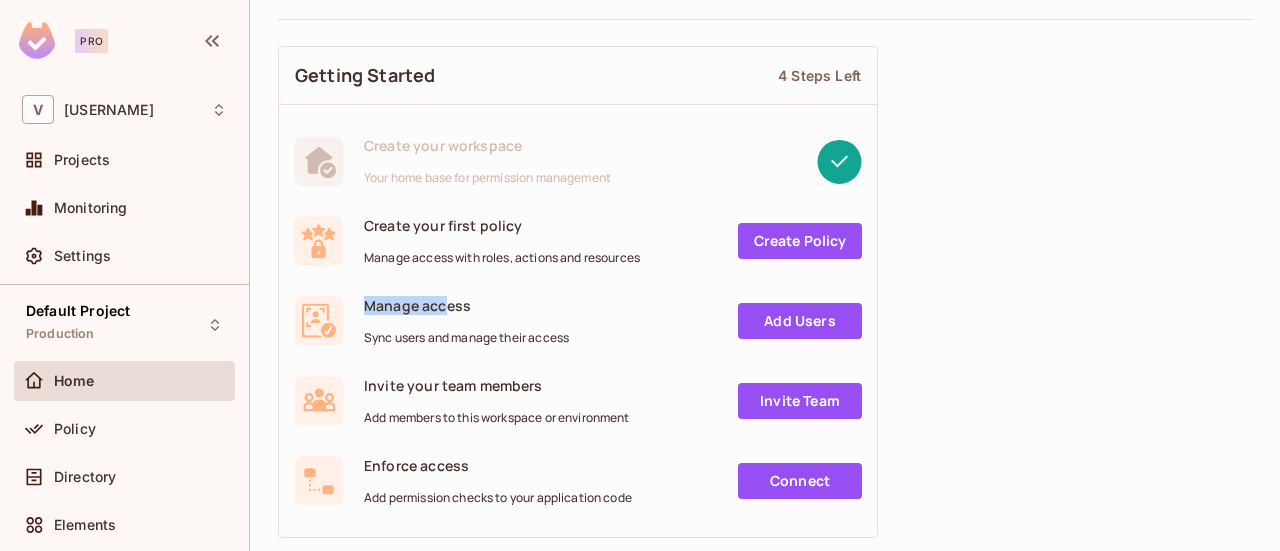 drag, startPoint x: 355, startPoint y: 303, endPoint x: 446, endPoint y: 308, distance: 91.13726 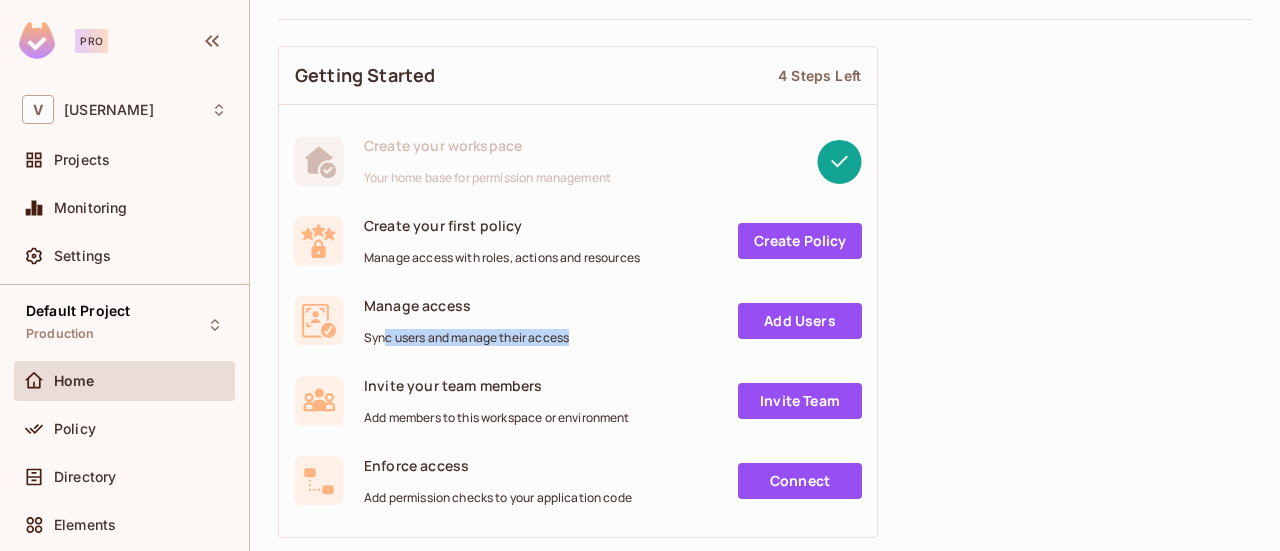 drag, startPoint x: 384, startPoint y: 342, endPoint x: 570, endPoint y: 339, distance: 186.02419 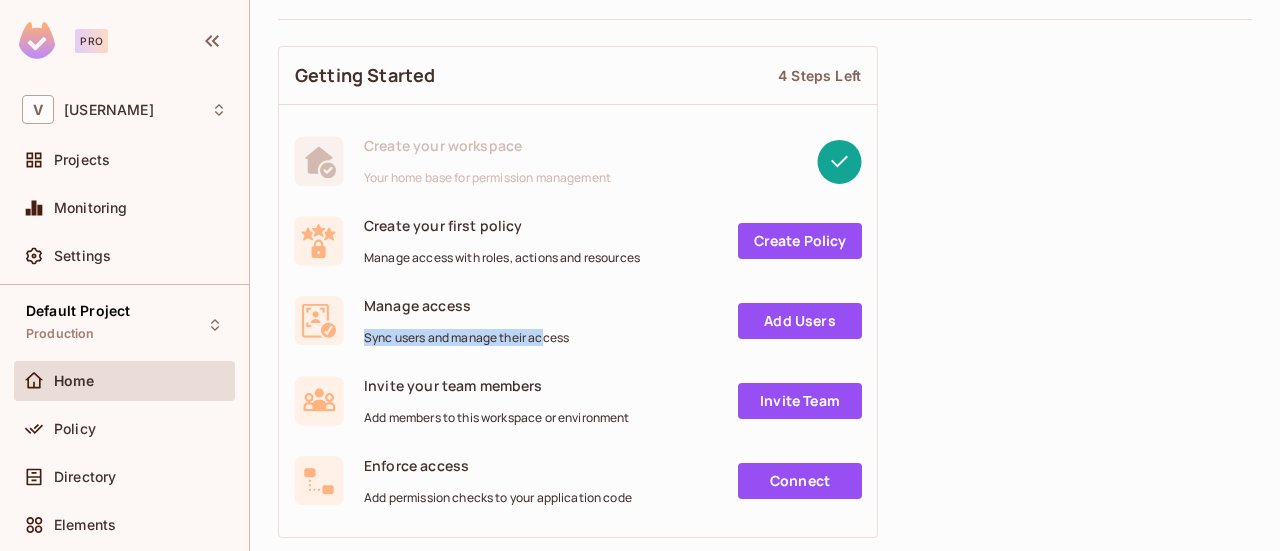 drag, startPoint x: 362, startPoint y: 341, endPoint x: 547, endPoint y: 339, distance: 185.0108 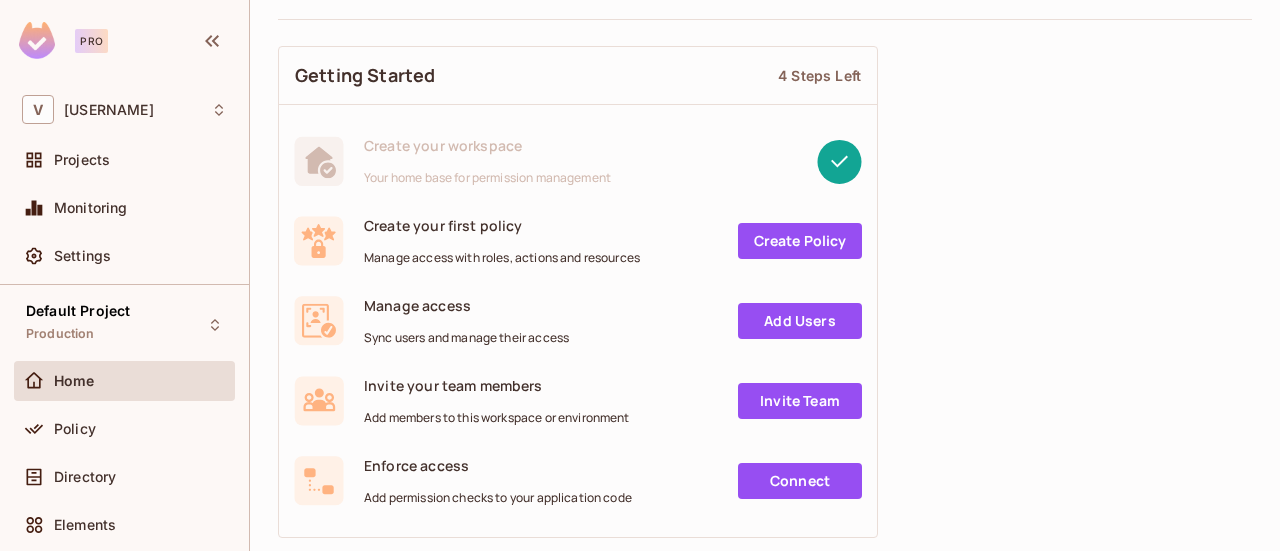 click on "Sync users and manage their access" at bounding box center [466, 338] 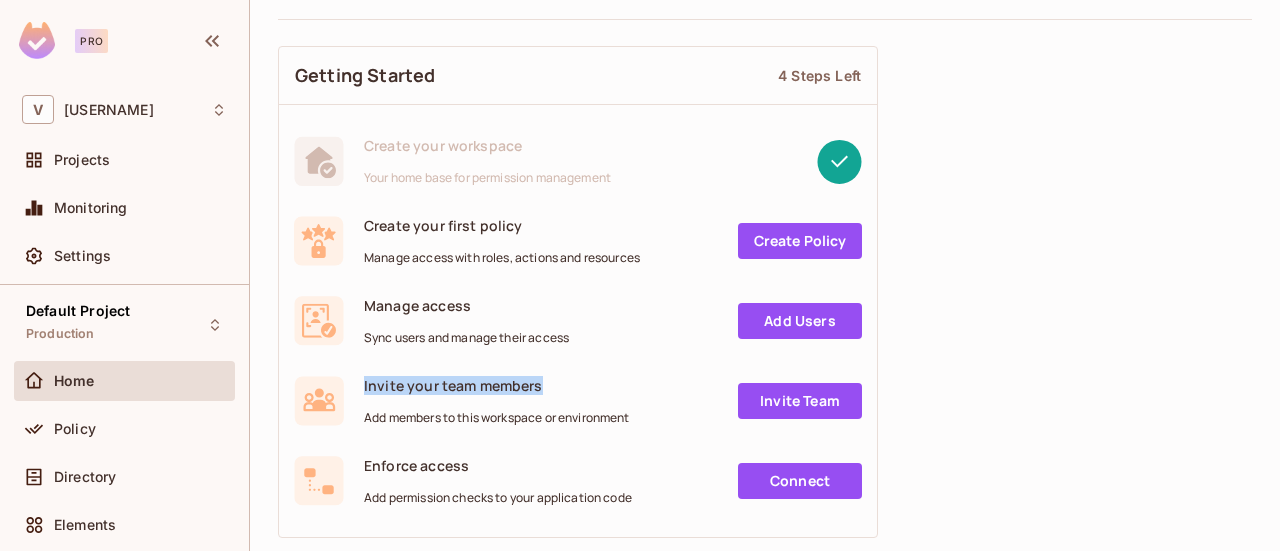 drag, startPoint x: 361, startPoint y: 381, endPoint x: 536, endPoint y: 381, distance: 175 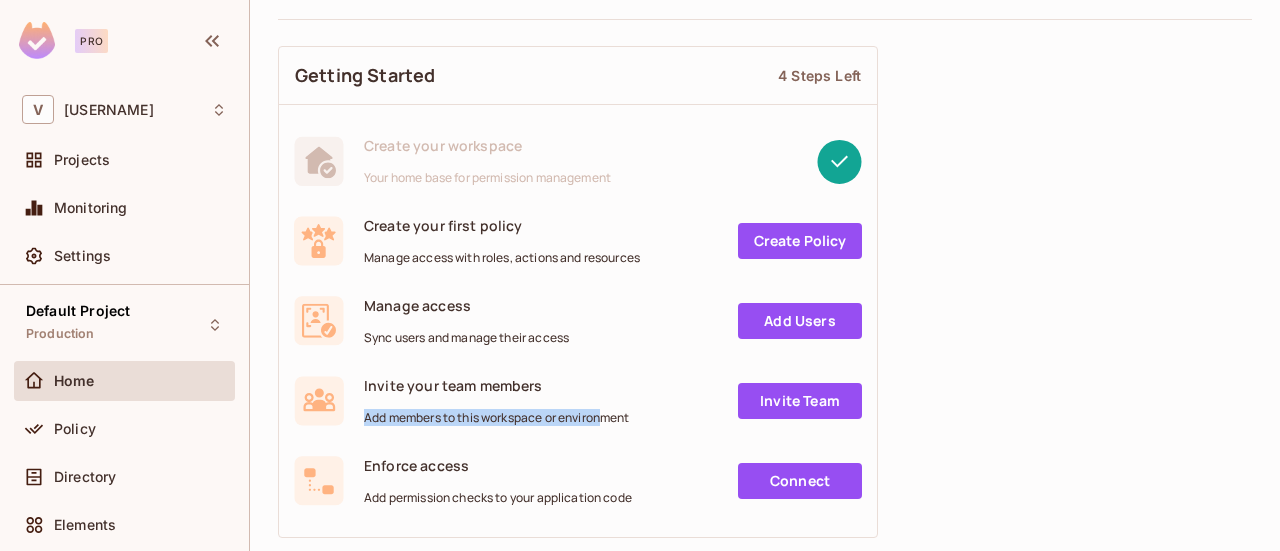 drag, startPoint x: 362, startPoint y: 423, endPoint x: 610, endPoint y: 419, distance: 248.03226 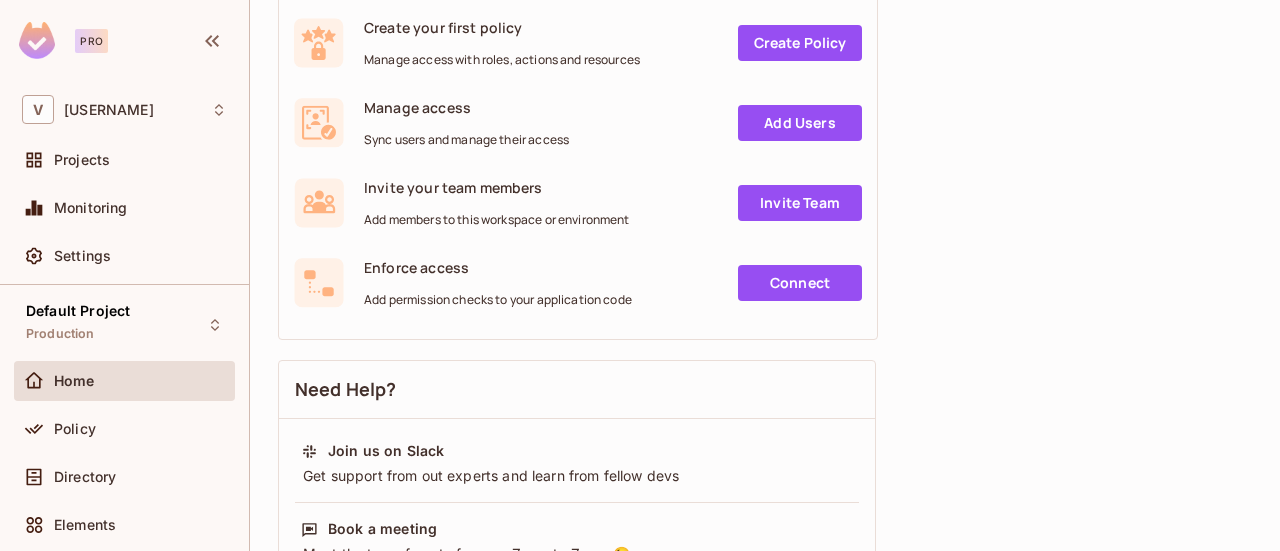 scroll, scrollTop: 300, scrollLeft: 0, axis: vertical 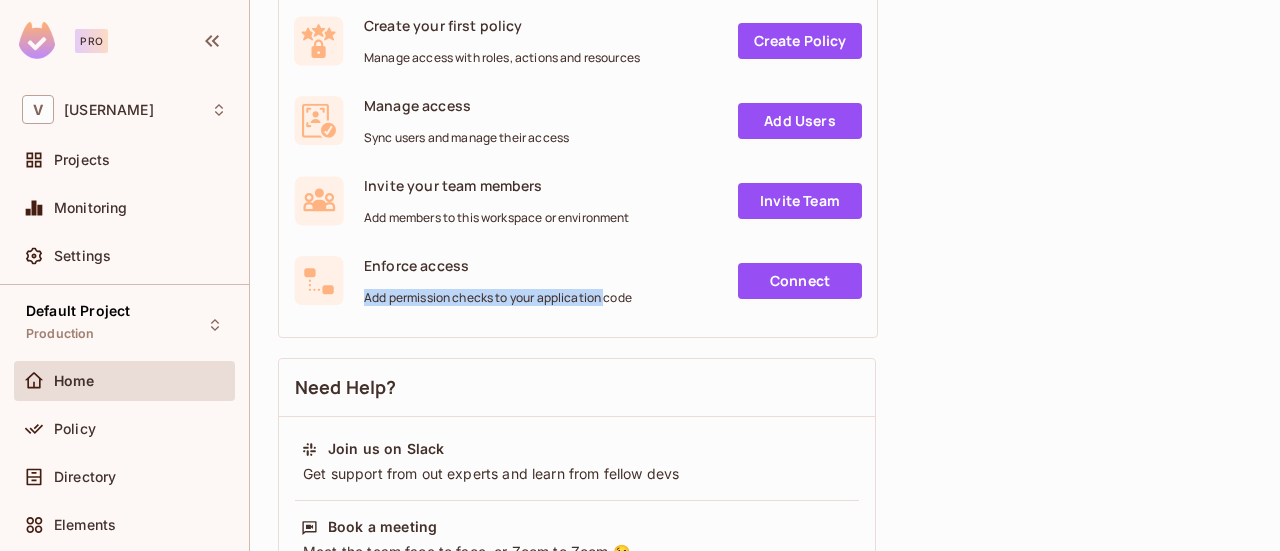 drag, startPoint x: 362, startPoint y: 301, endPoint x: 608, endPoint y: 301, distance: 246 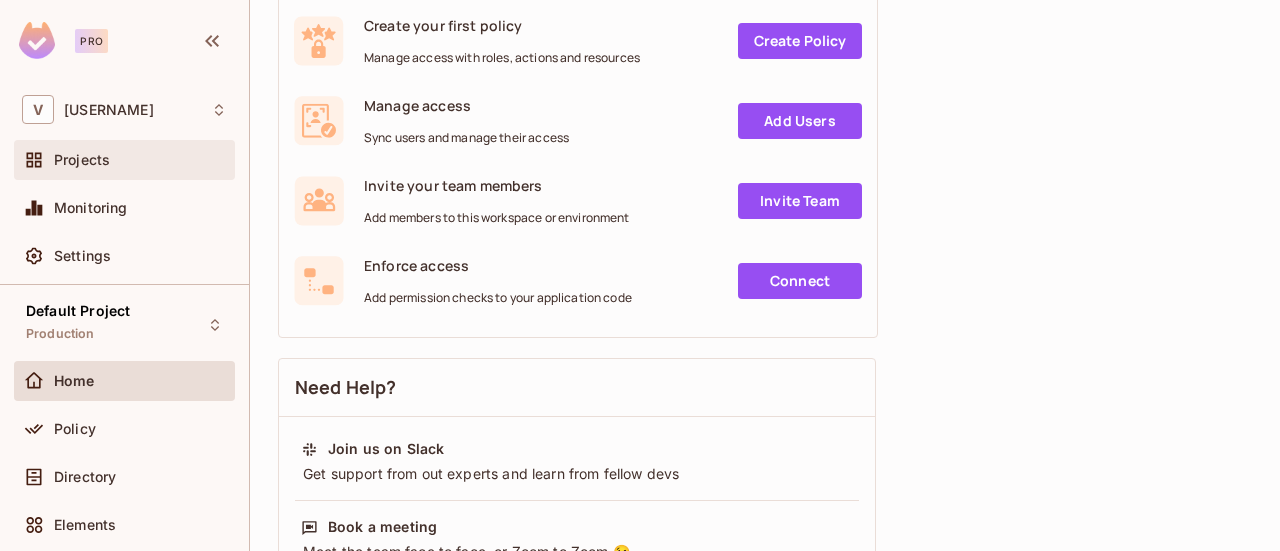 click on "Projects" at bounding box center (82, 160) 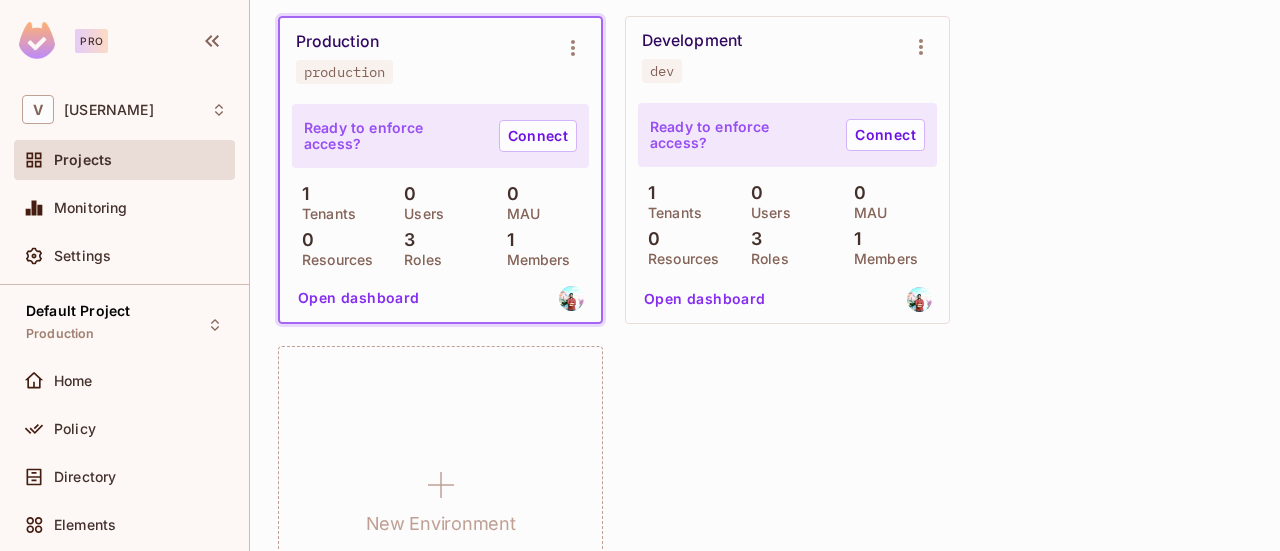 scroll, scrollTop: 379, scrollLeft: 0, axis: vertical 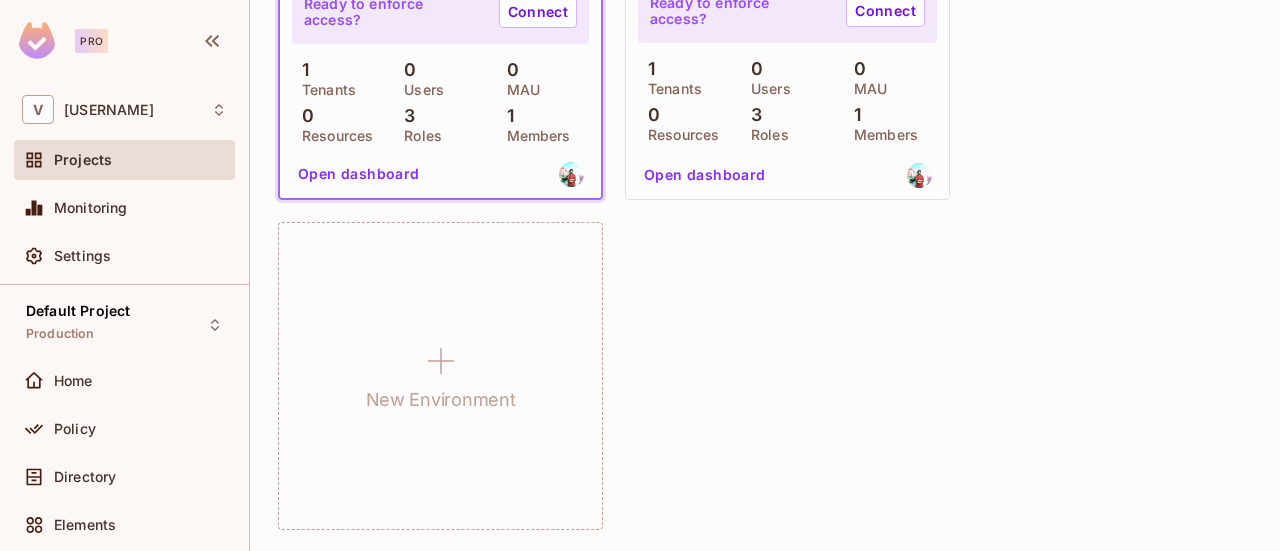 click on "Production production Ready to enforce access? Connect 1 Tenants 0 Users 0 MAU 0 Resources 3 Roles 1 Members Open dashboard Development dev Ready to enforce access? Connect 1 Tenants 0 Users 0 MAU 0 Resources 3 Roles 1 Members Open dashboard New Environment" at bounding box center (765, 211) 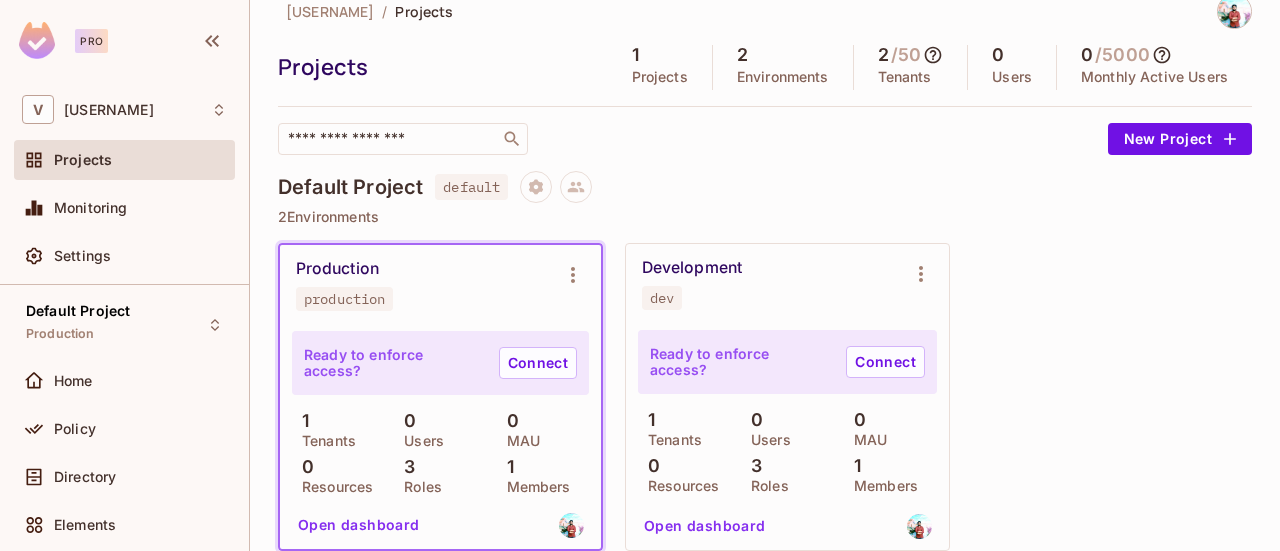 scroll, scrollTop: 0, scrollLeft: 0, axis: both 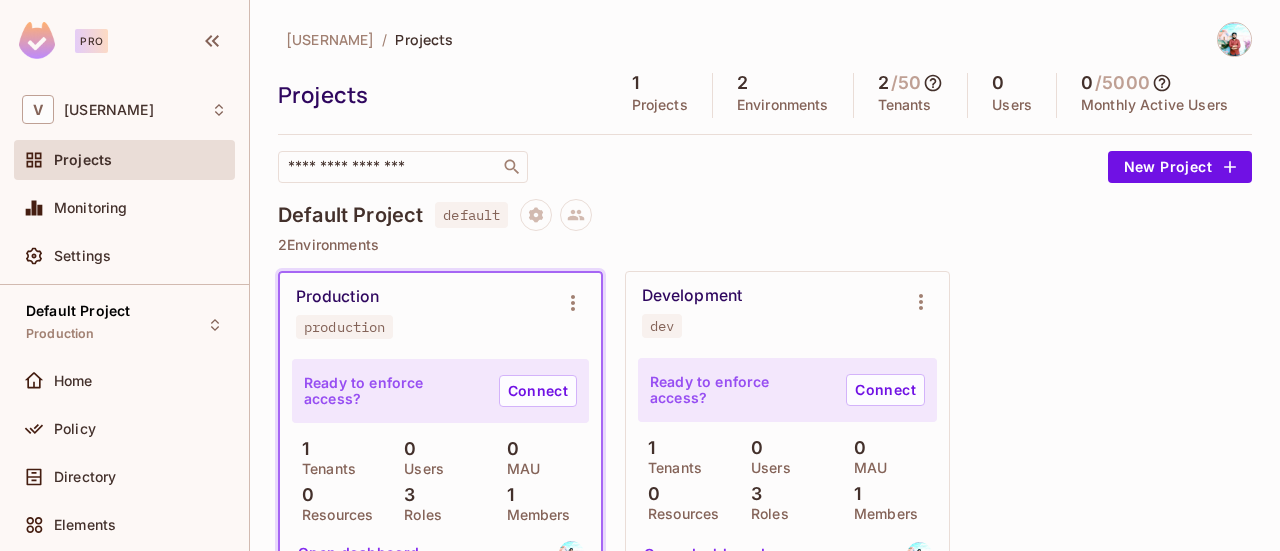 drag, startPoint x: 860, startPoint y: 106, endPoint x: 951, endPoint y: 107, distance: 91.00549 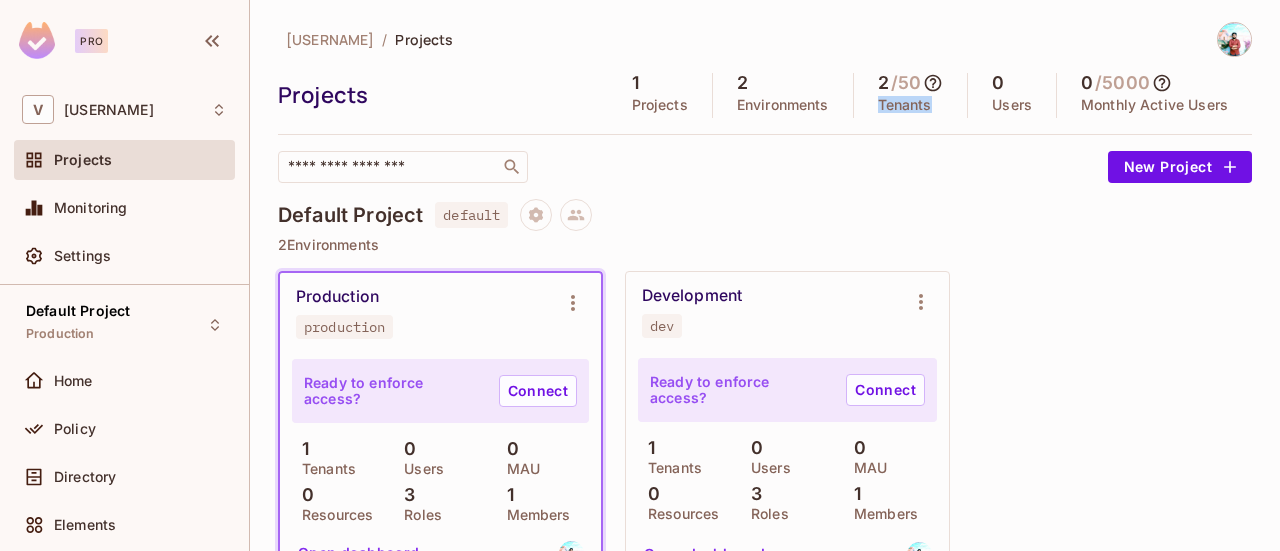 drag, startPoint x: 918, startPoint y: 108, endPoint x: 862, endPoint y: 107, distance: 56.008926 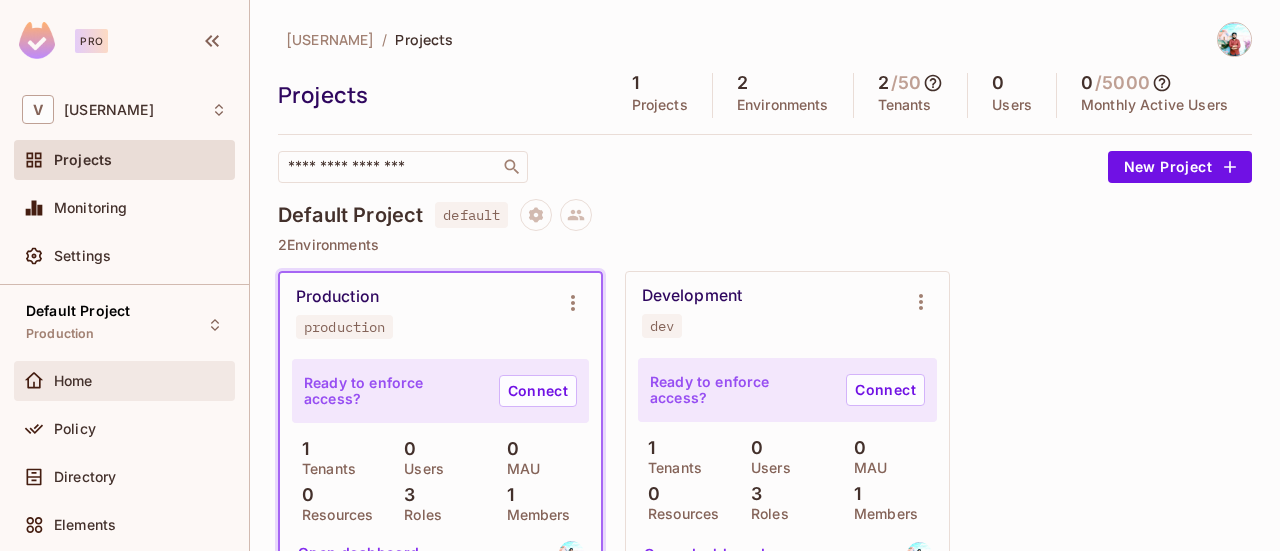click on "Home" at bounding box center (140, 381) 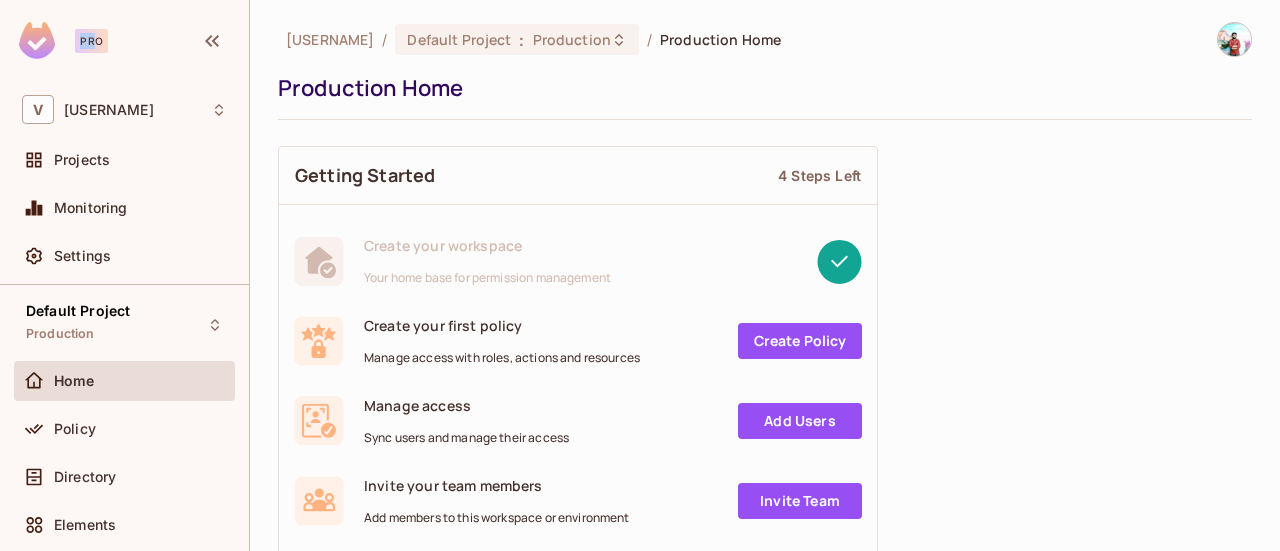 drag, startPoint x: 82, startPoint y: 44, endPoint x: 94, endPoint y: 44, distance: 12 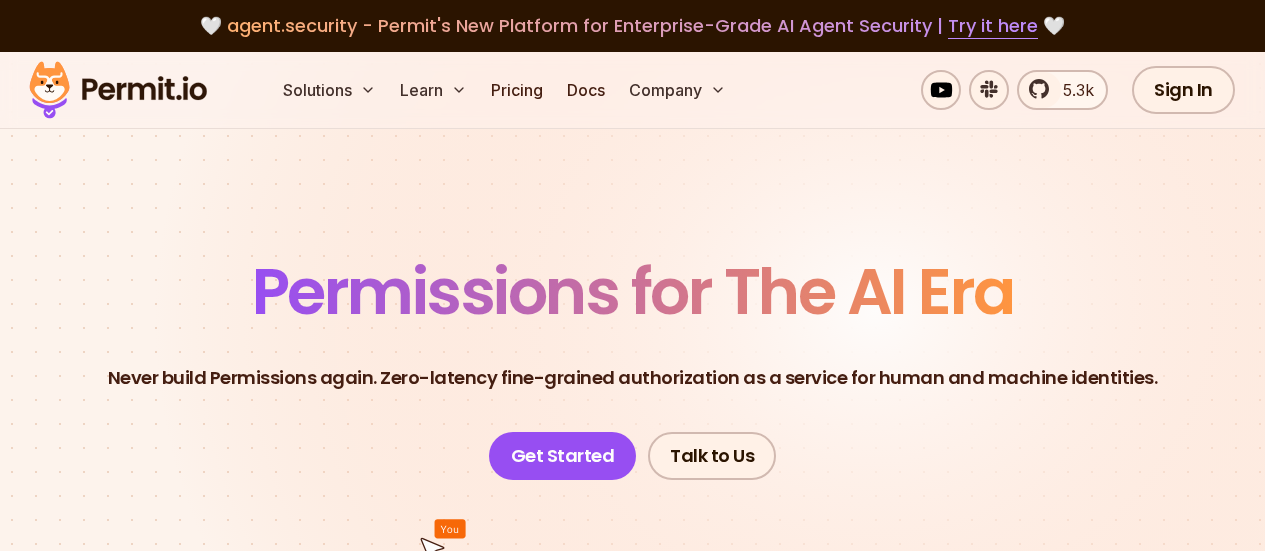 scroll, scrollTop: 300, scrollLeft: 0, axis: vertical 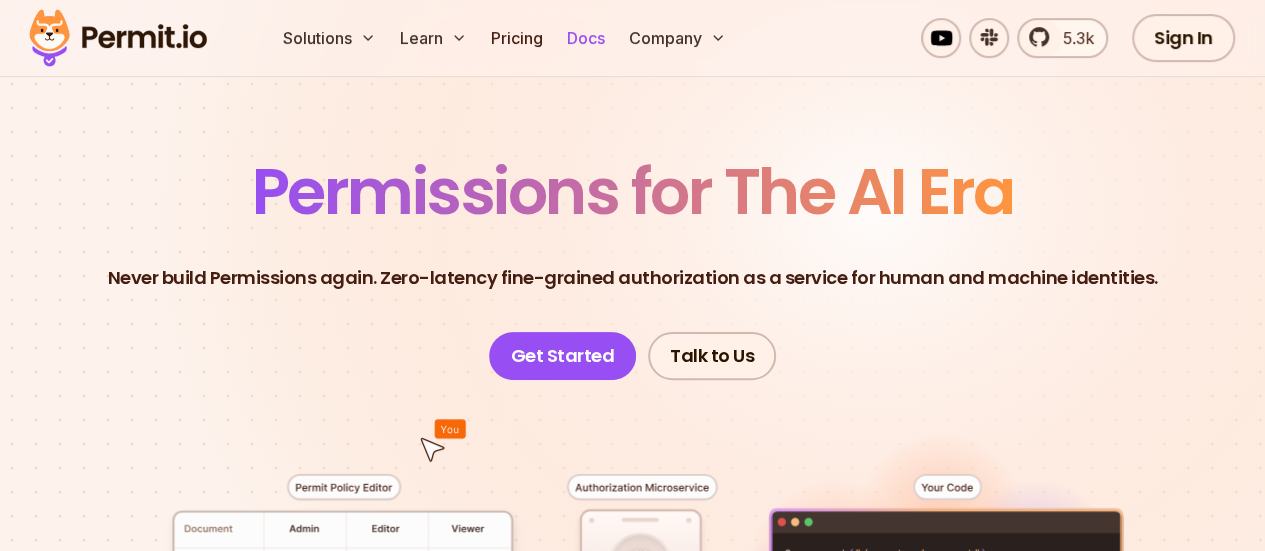 click on "Docs" at bounding box center [586, 38] 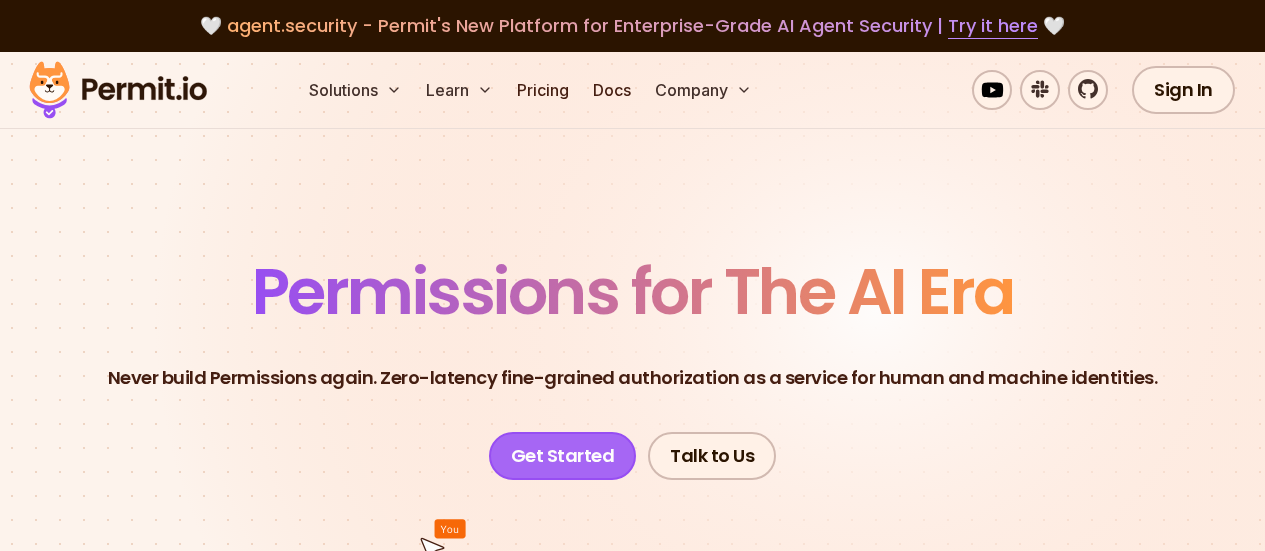 scroll, scrollTop: 0, scrollLeft: 0, axis: both 